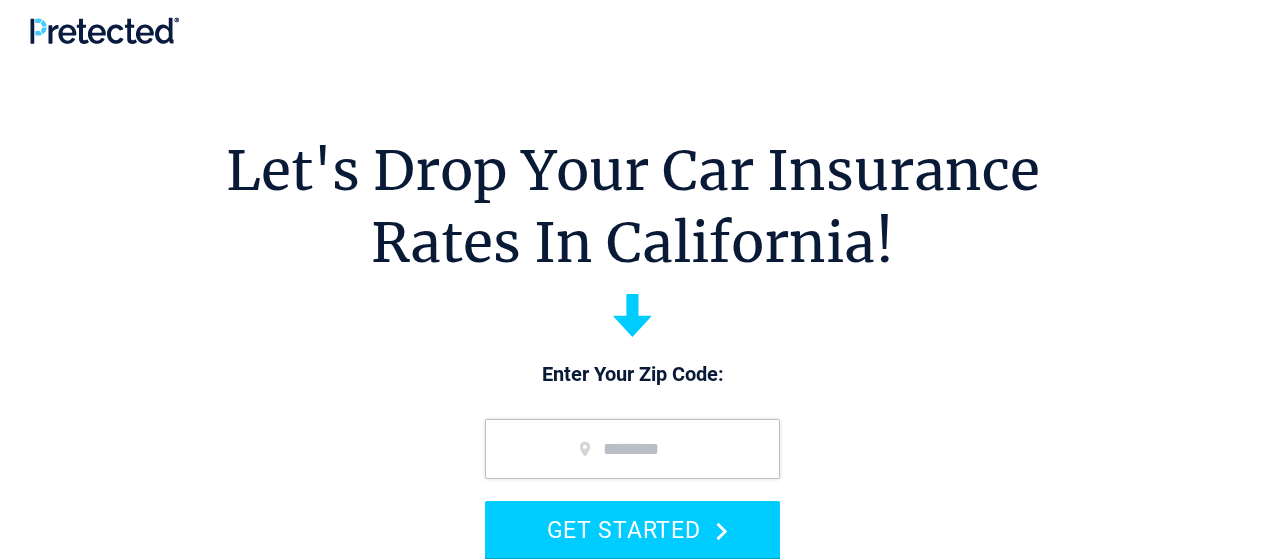 scroll, scrollTop: 0, scrollLeft: 0, axis: both 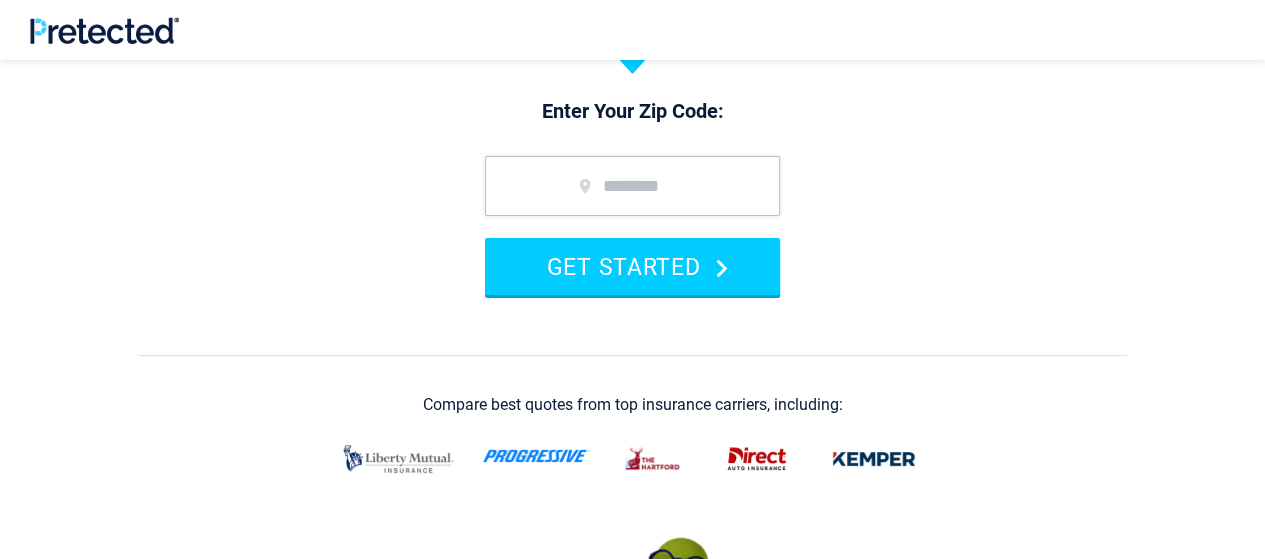 drag, startPoint x: 1276, startPoint y: 41, endPoint x: 1275, endPoint y: 82, distance: 41.01219 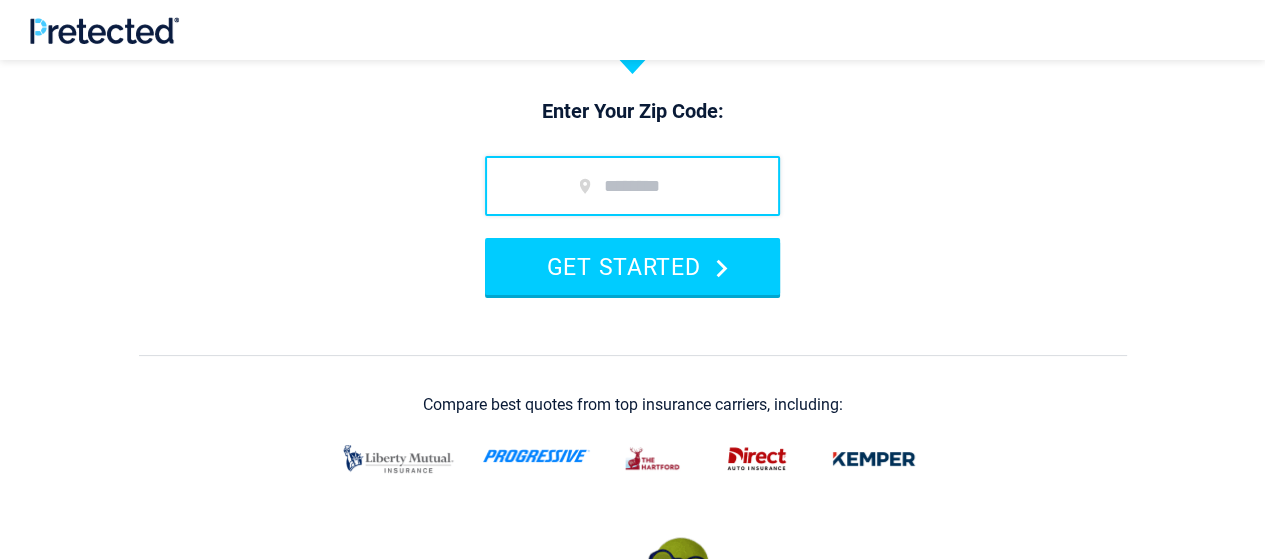 click at bounding box center [632, 186] 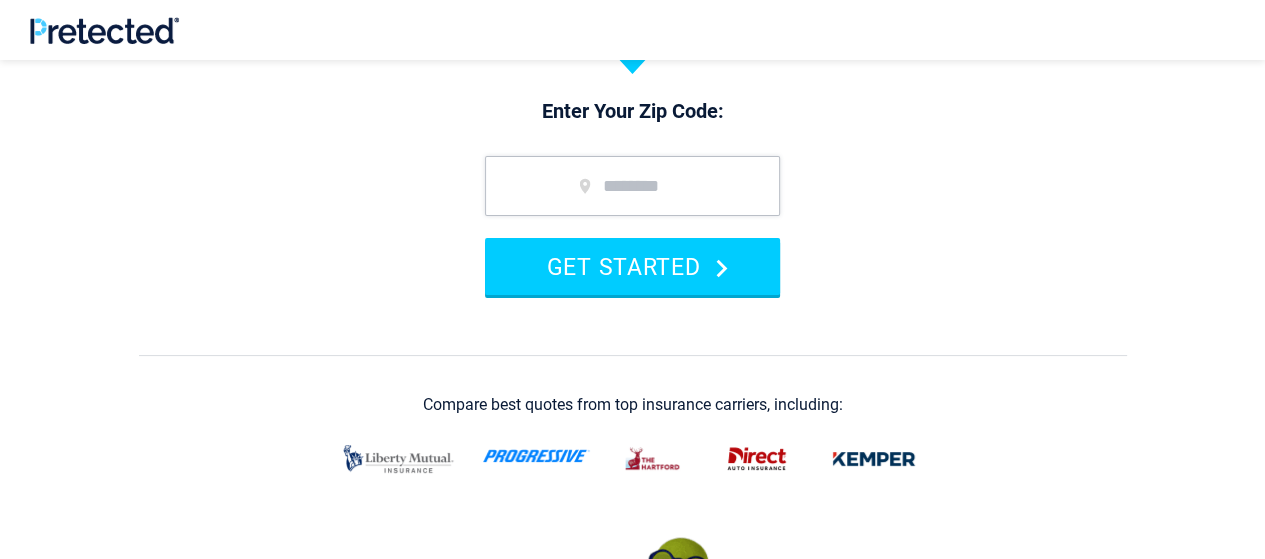 type on "*****" 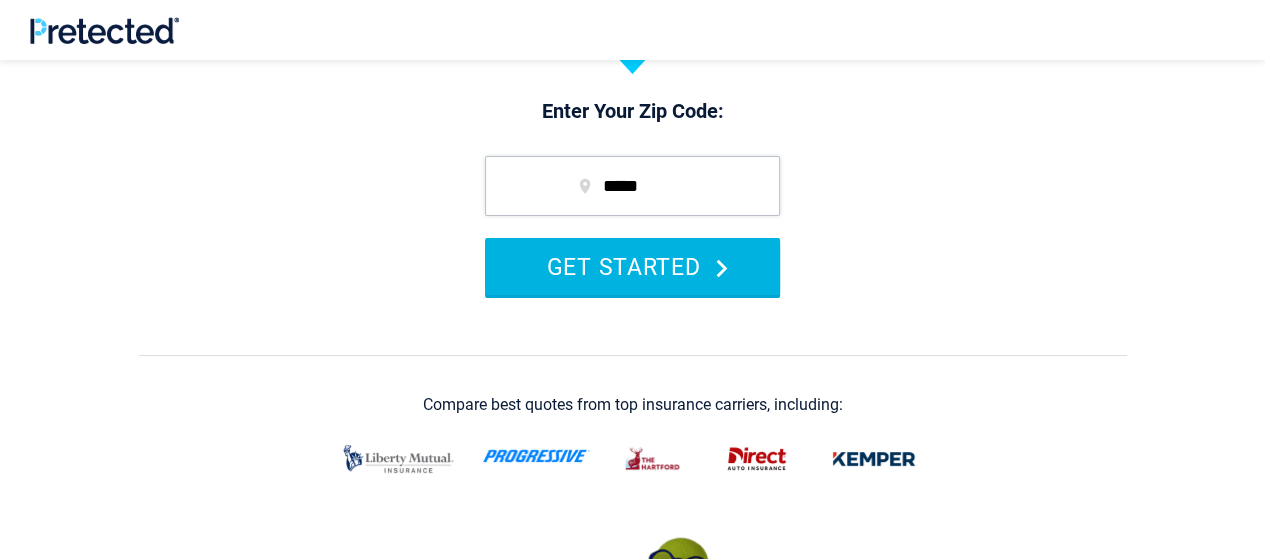 click on "GET STARTED" at bounding box center [632, 266] 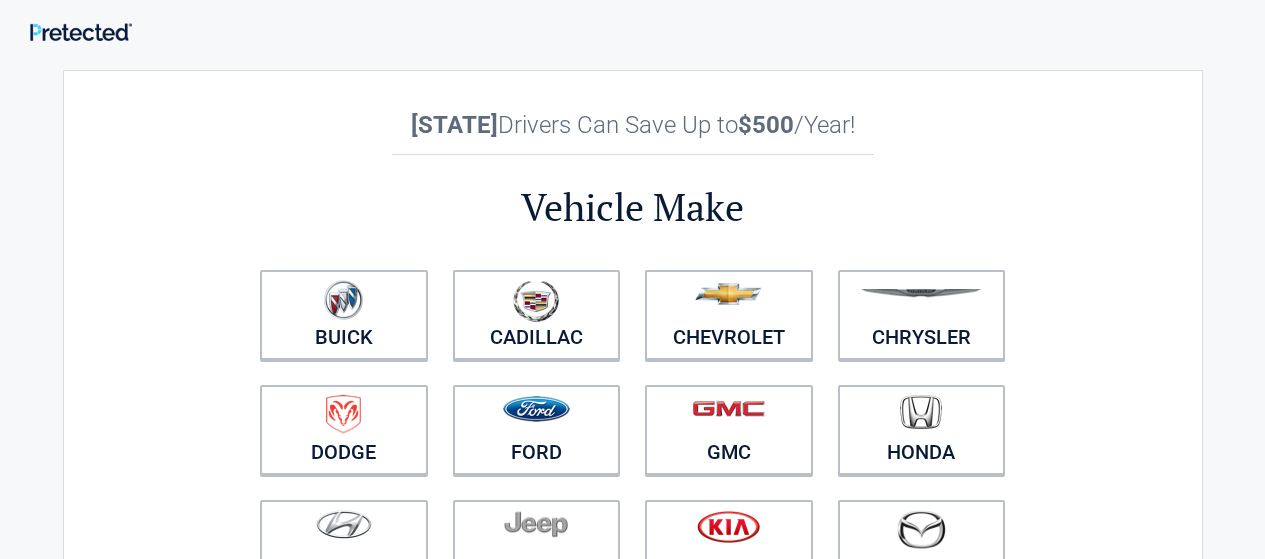 scroll, scrollTop: 0, scrollLeft: 0, axis: both 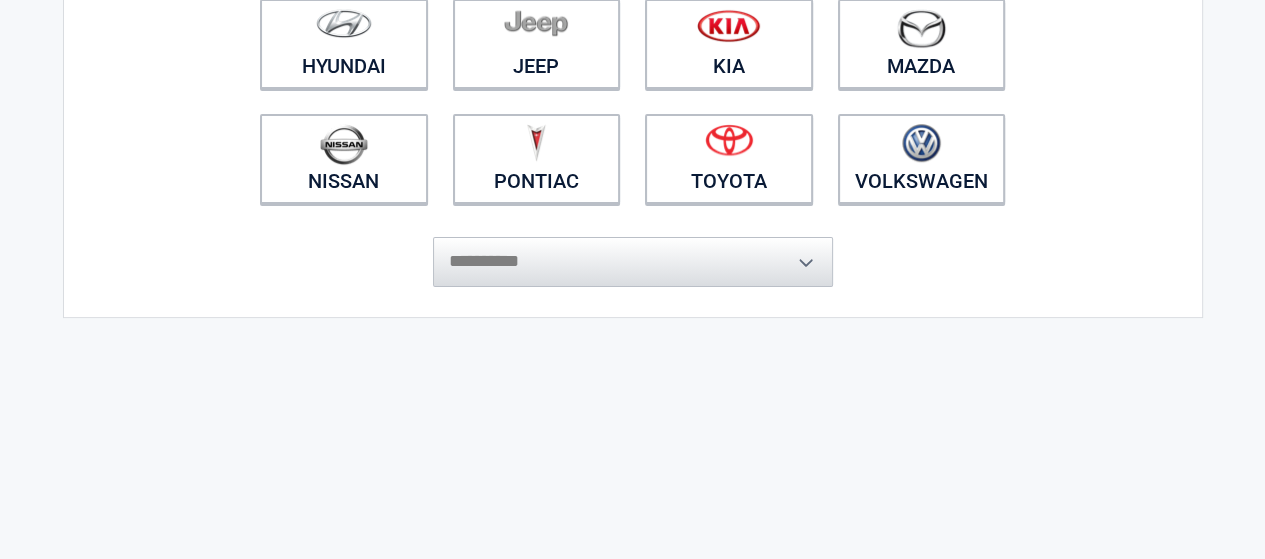 drag, startPoint x: 1273, startPoint y: 52, endPoint x: 1180, endPoint y: 203, distance: 177.34148 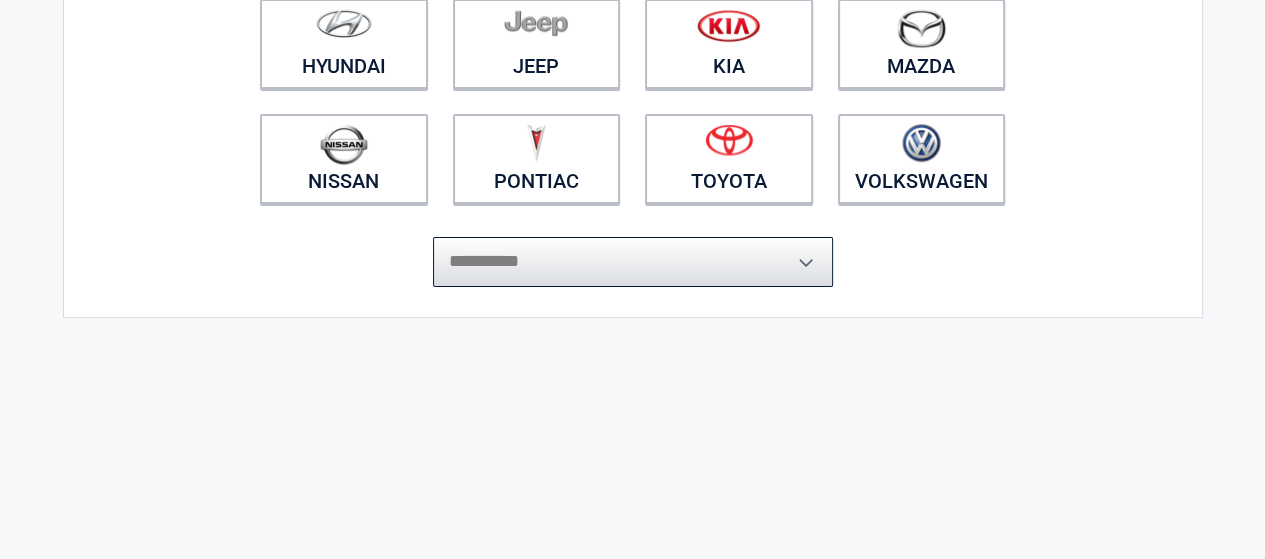 click on "**********" at bounding box center (633, 262) 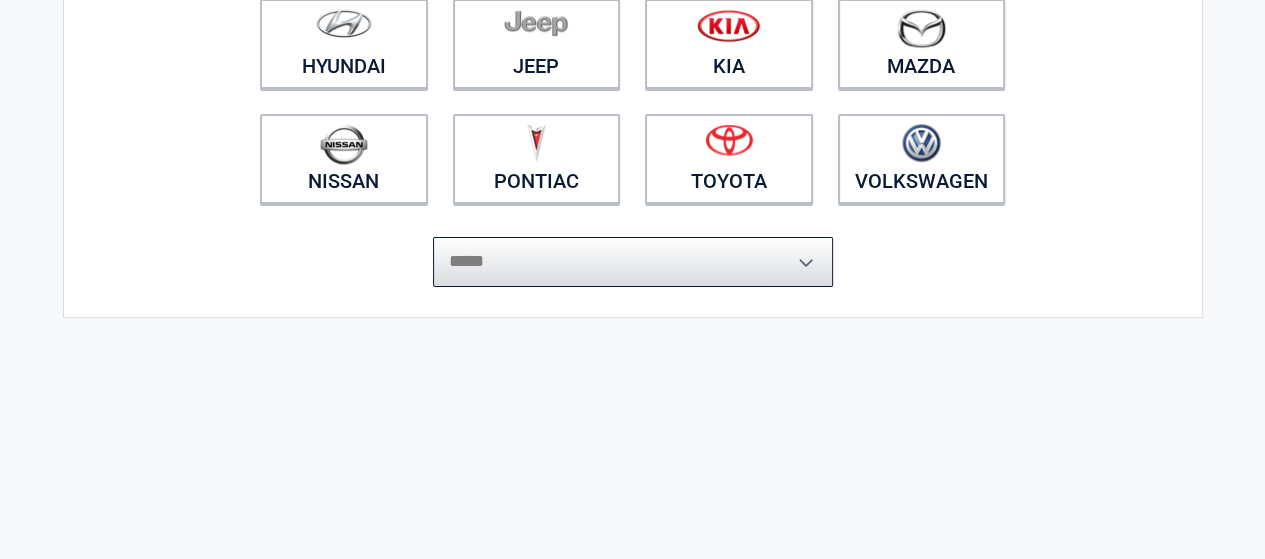 click on "**********" at bounding box center (633, 262) 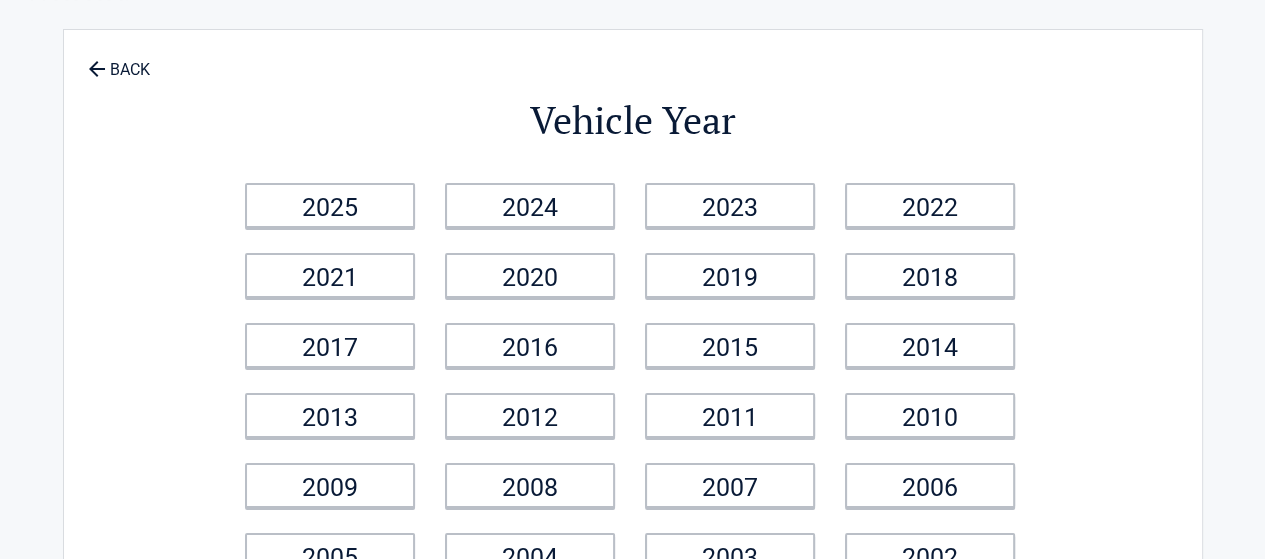 scroll, scrollTop: 0, scrollLeft: 0, axis: both 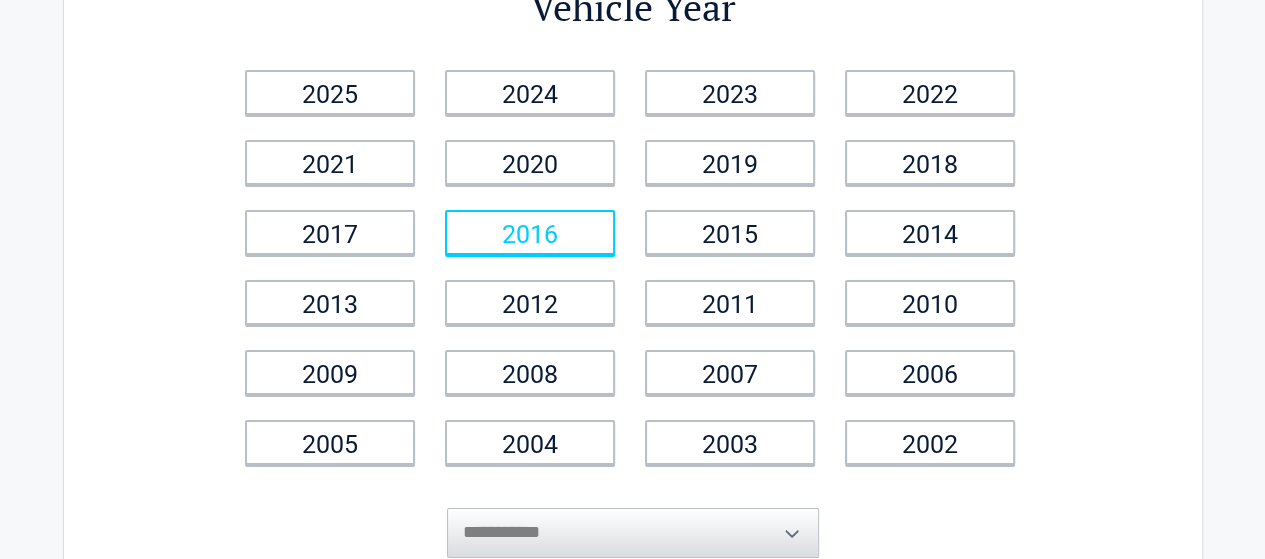 click on "2016" at bounding box center (530, 232) 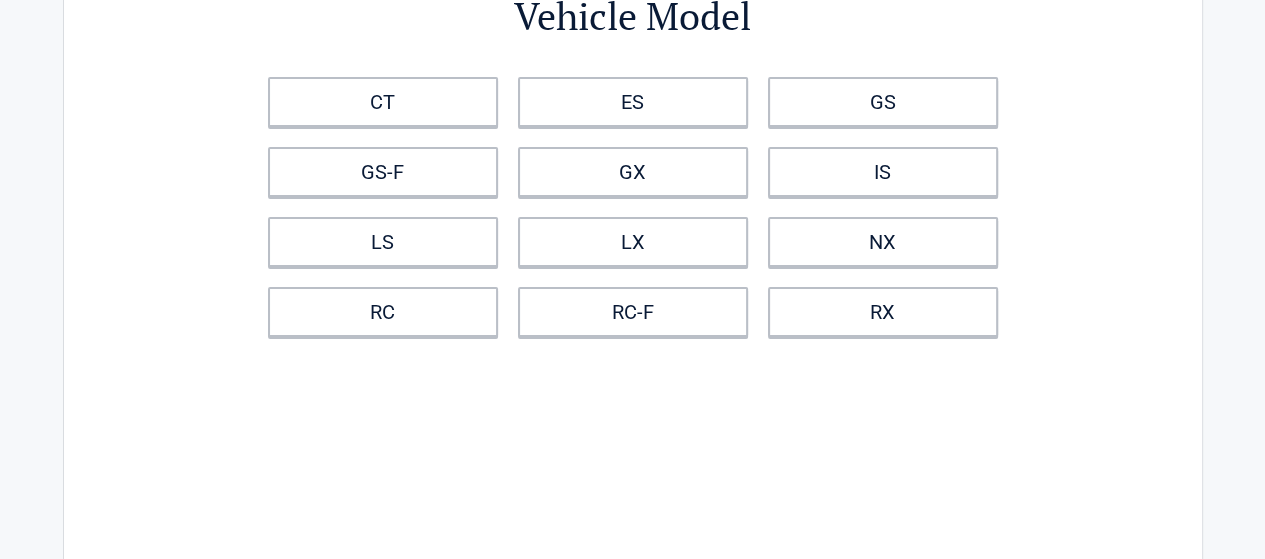 scroll, scrollTop: 0, scrollLeft: 0, axis: both 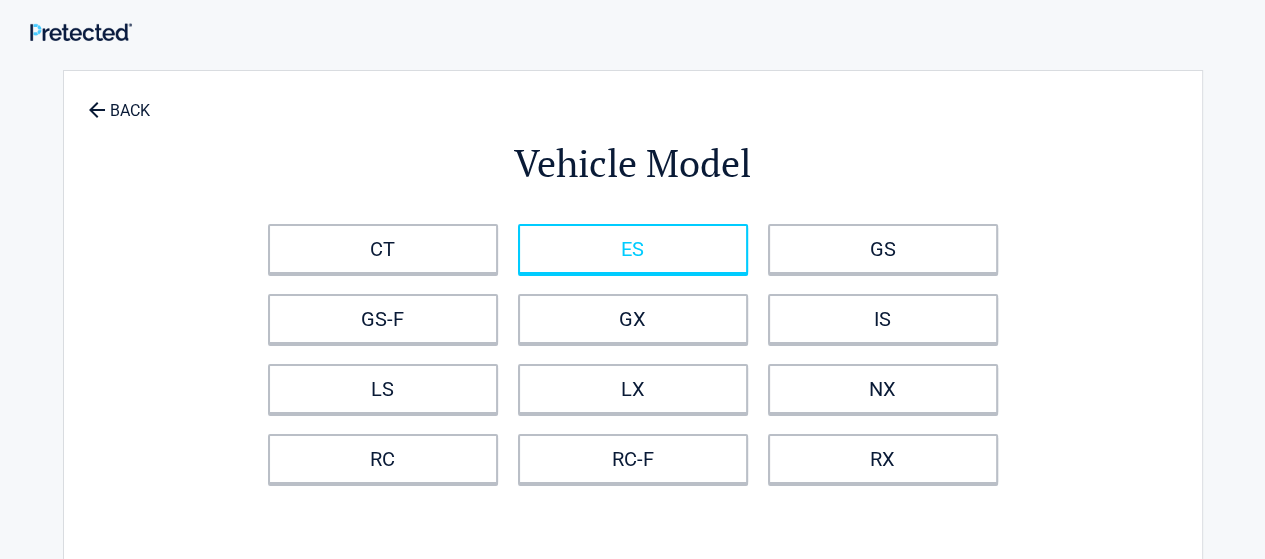 click on "ES" at bounding box center [633, 249] 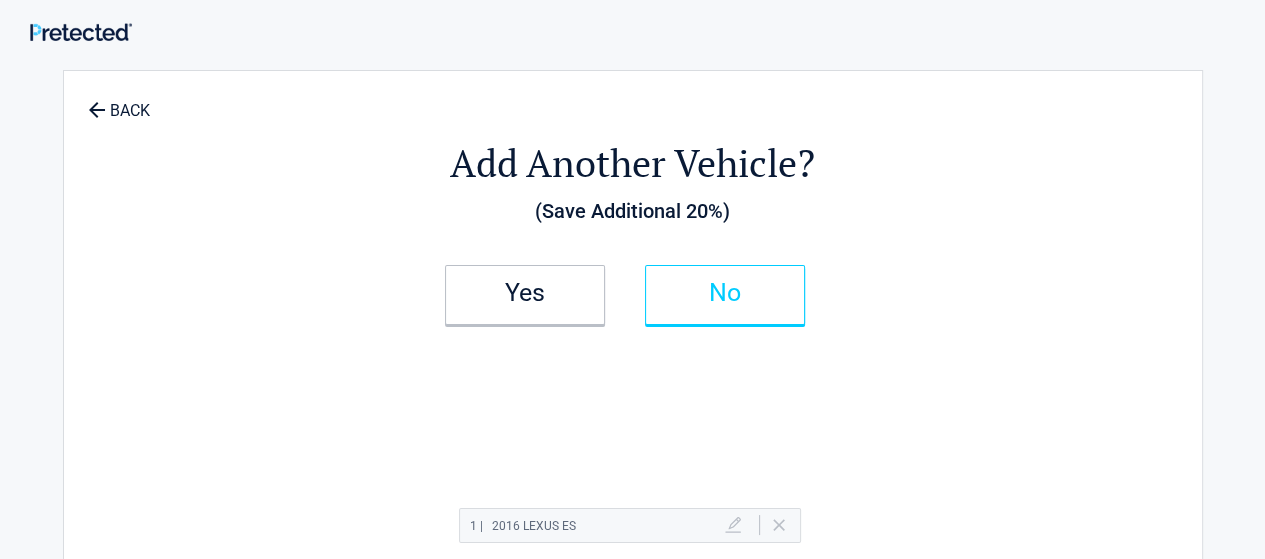 click on "No" at bounding box center [725, 293] 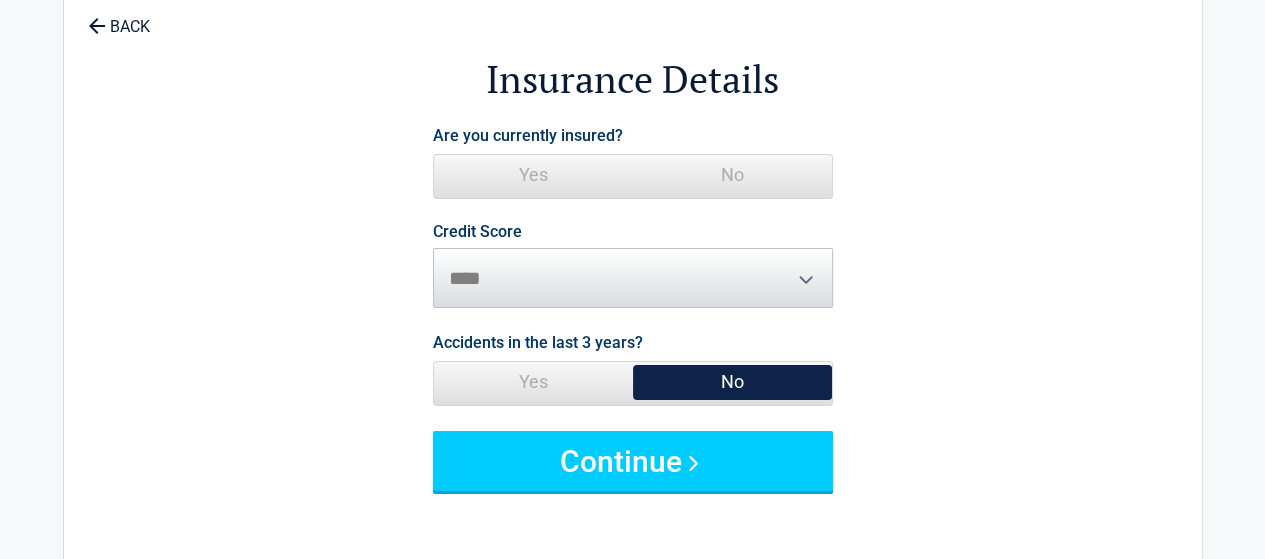 scroll, scrollTop: 90, scrollLeft: 0, axis: vertical 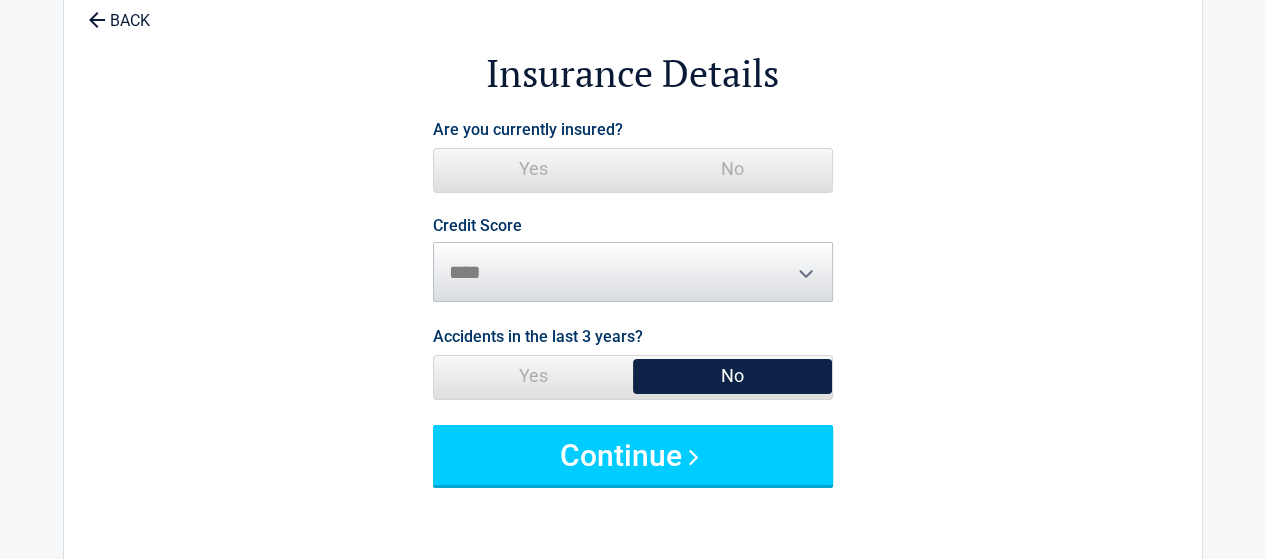 click on "Yes" at bounding box center [533, 169] 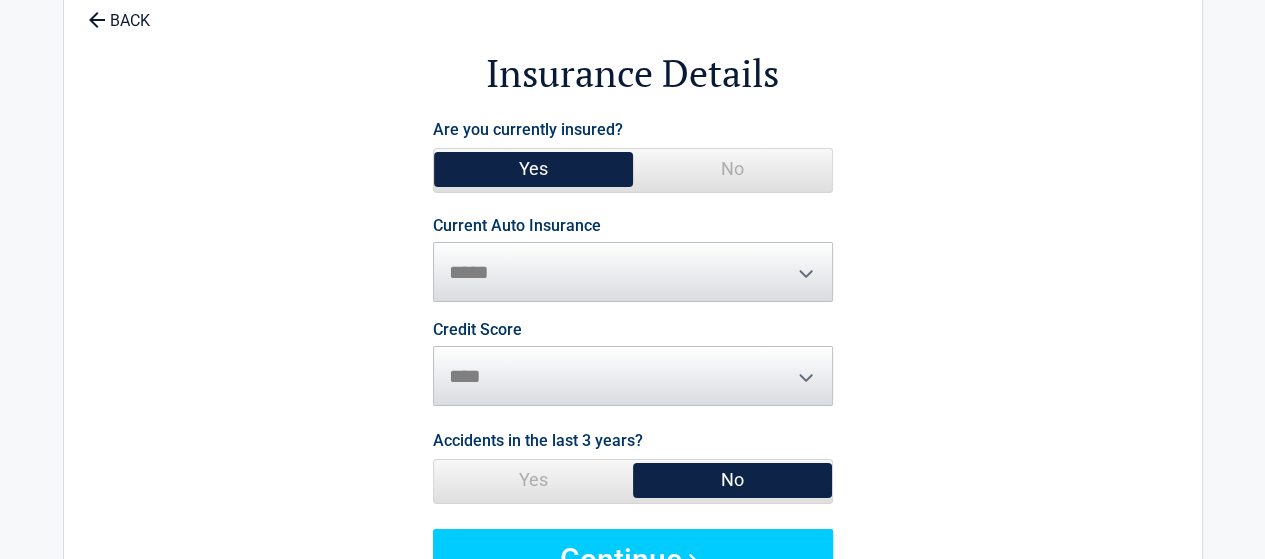 click on "**********" at bounding box center [633, 260] 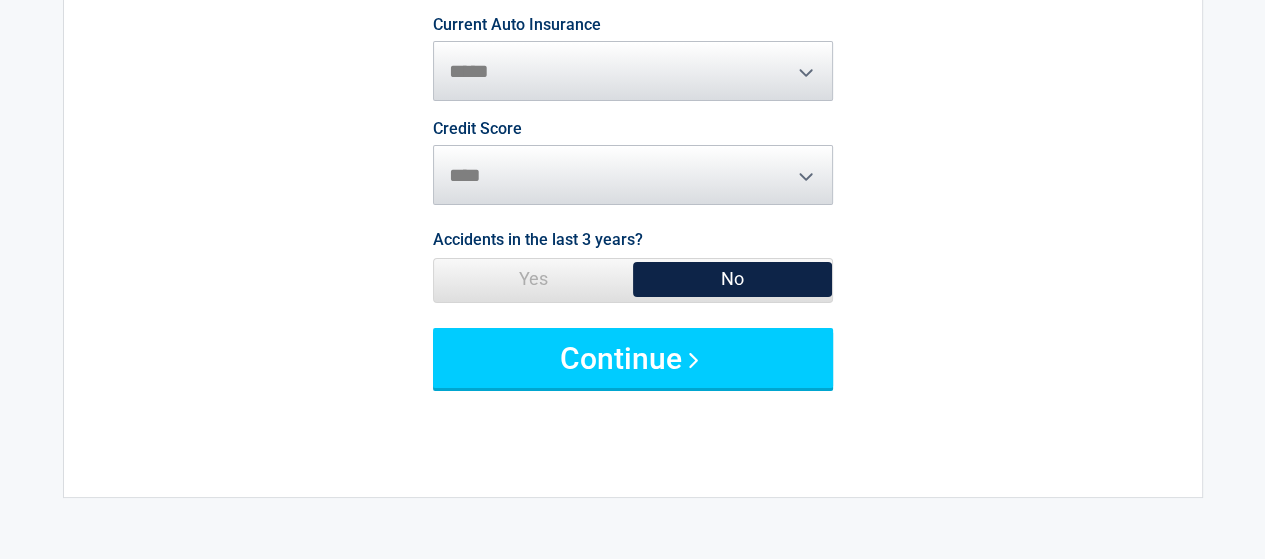 scroll, scrollTop: 299, scrollLeft: 0, axis: vertical 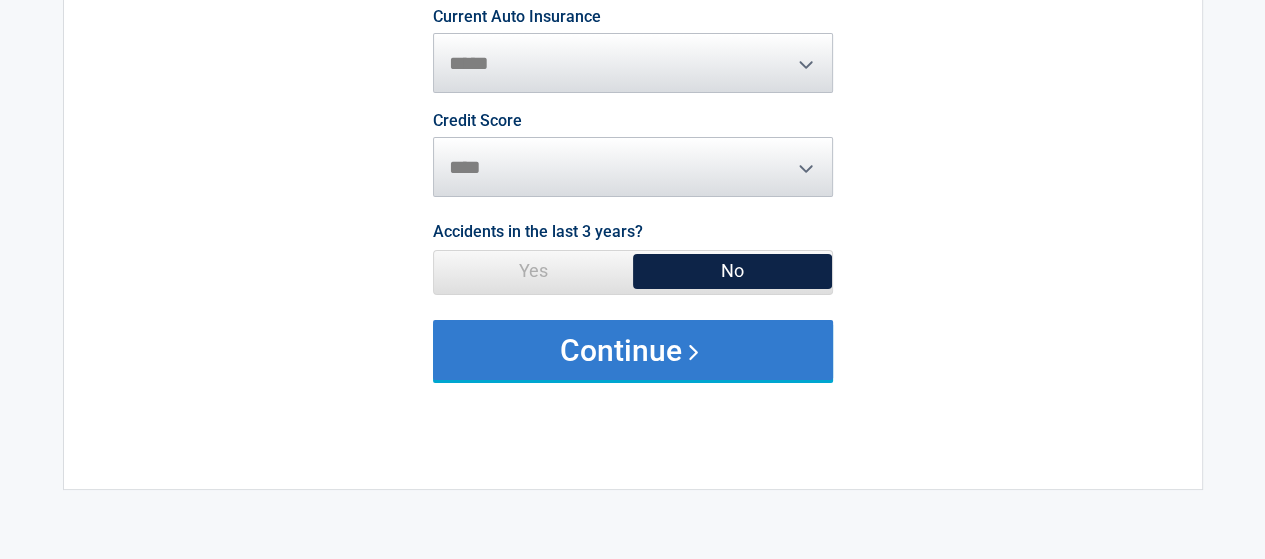 click on "Continue" at bounding box center [633, 350] 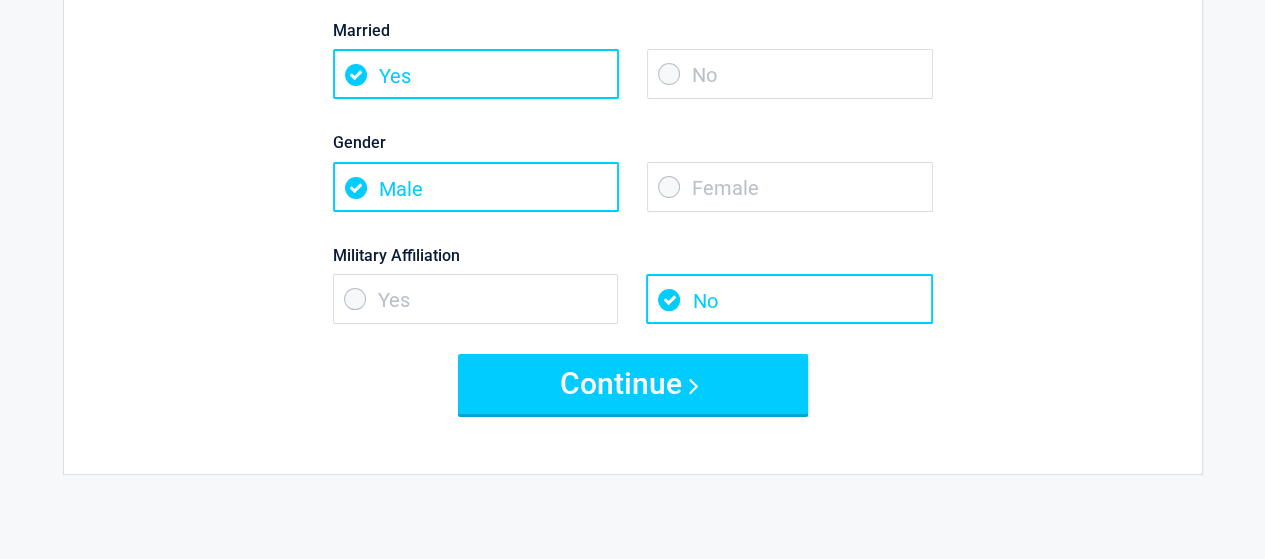 scroll, scrollTop: 342, scrollLeft: 0, axis: vertical 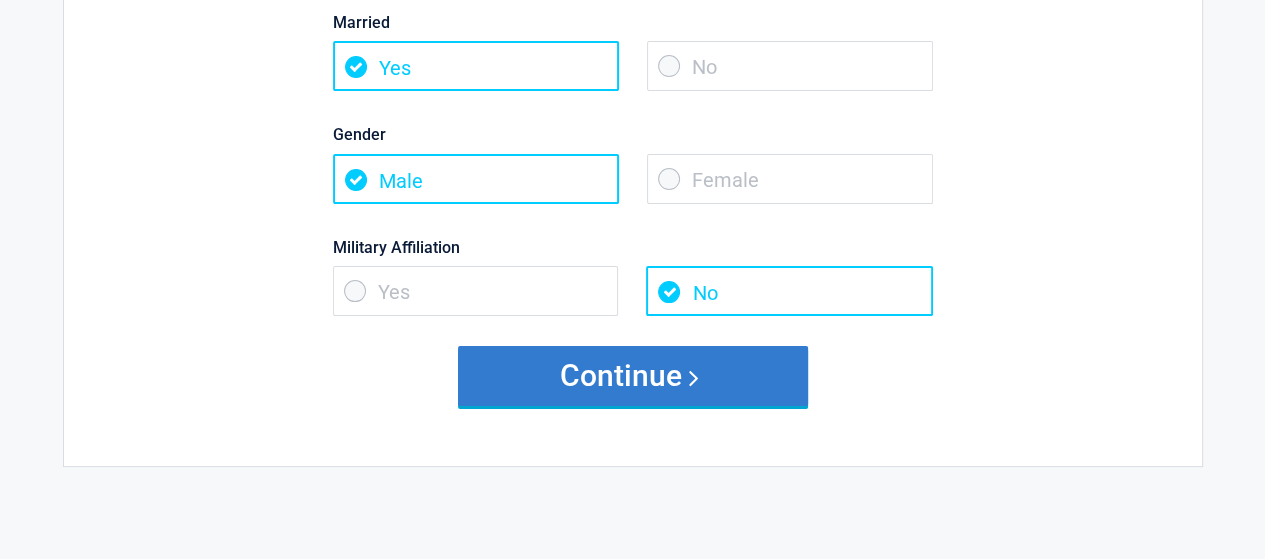 click on "Continue" at bounding box center [633, 376] 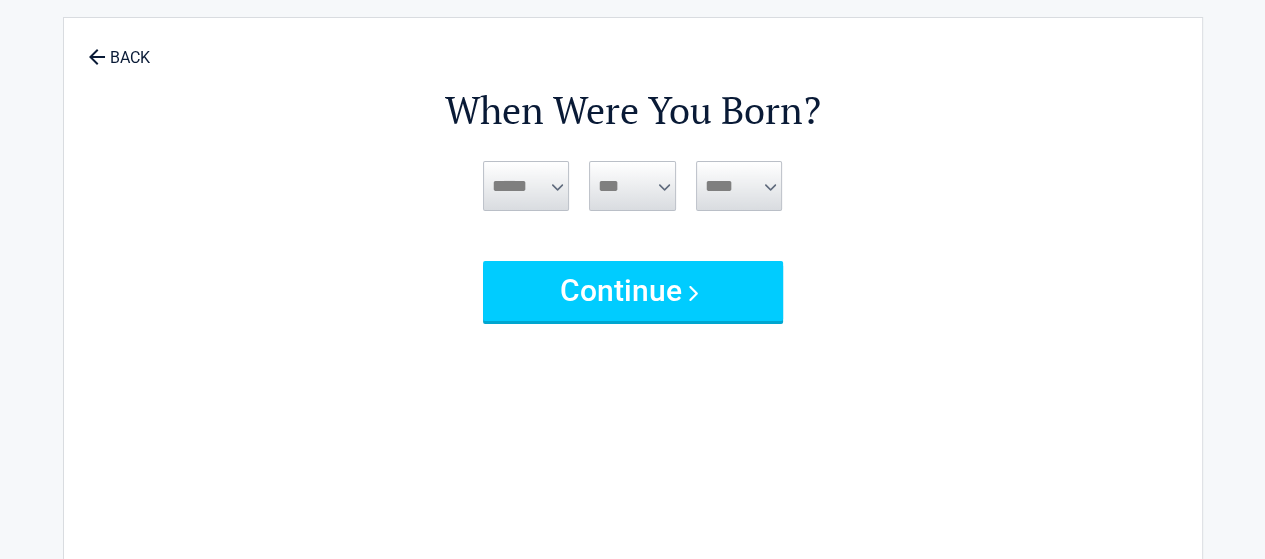 scroll, scrollTop: 0, scrollLeft: 0, axis: both 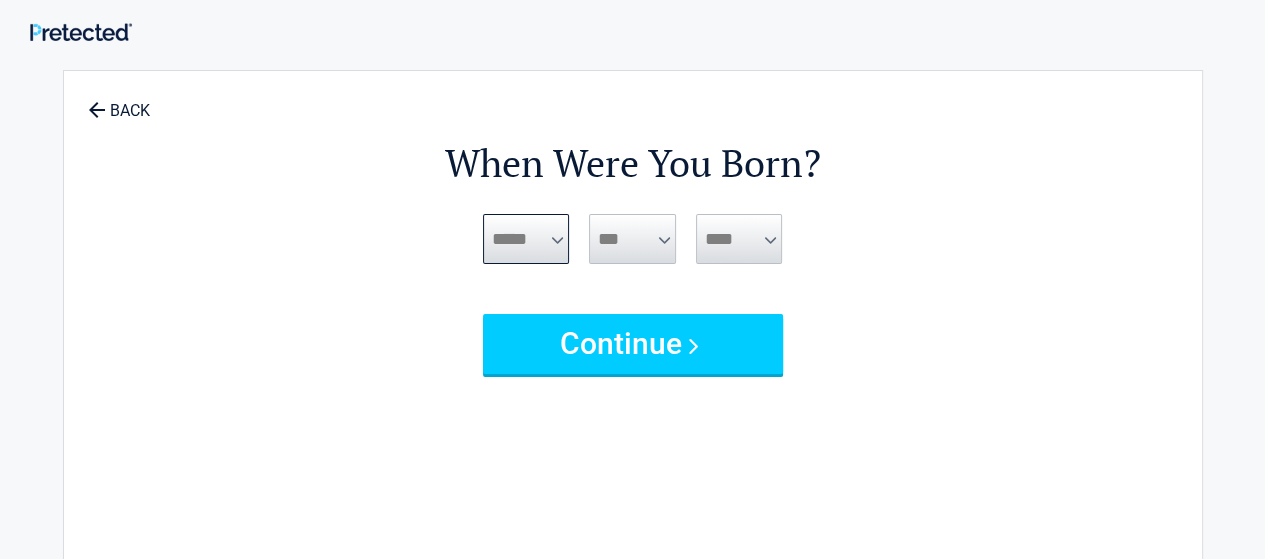 click on "*****
***
***
***
***
***
***
***
***
***
***
***
***" at bounding box center [526, 239] 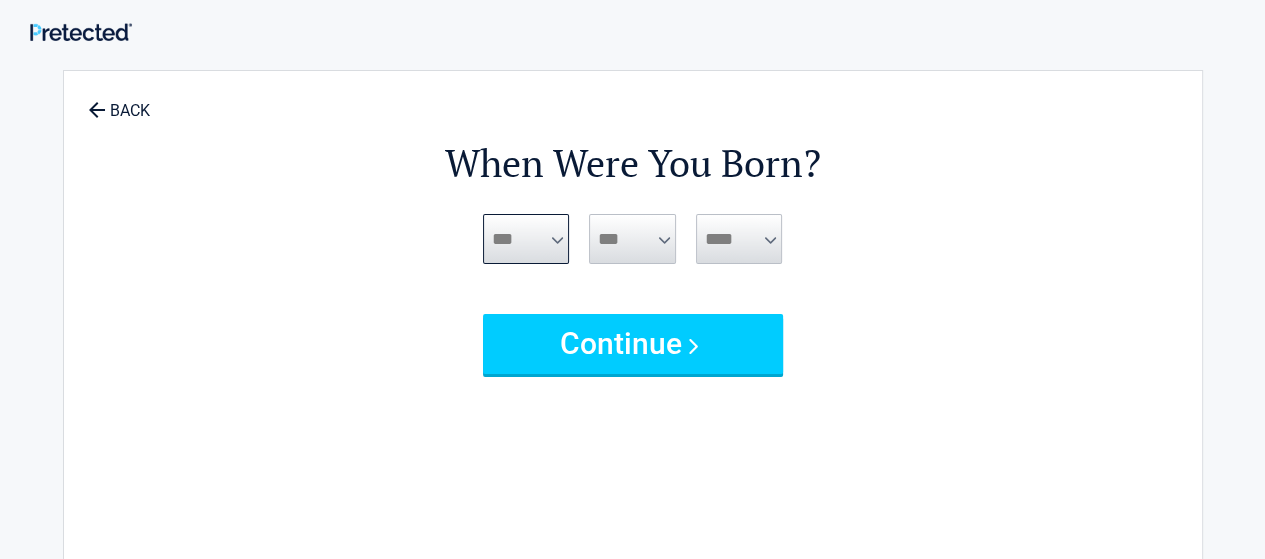 click on "*****
***
***
***
***
***
***
***
***
***
***
***
***" at bounding box center [526, 239] 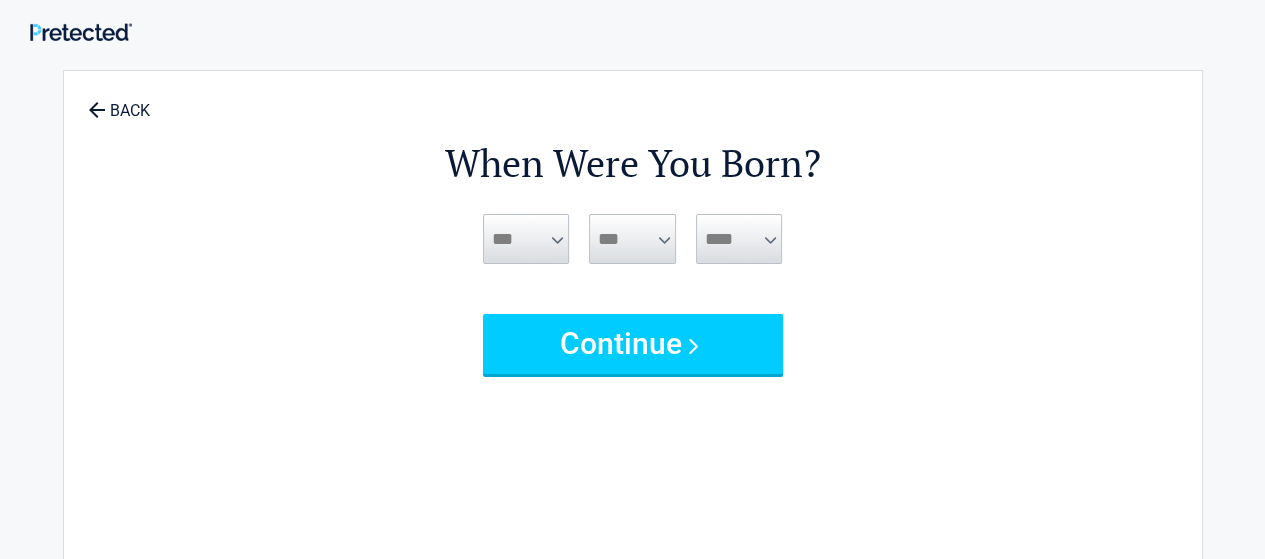 click on "*** * * * * * * * * * ** ** ** ** ** ** ** ** ** ** ** ** ** ** ** ** ** ** ** ** ** **" at bounding box center (632, 239) 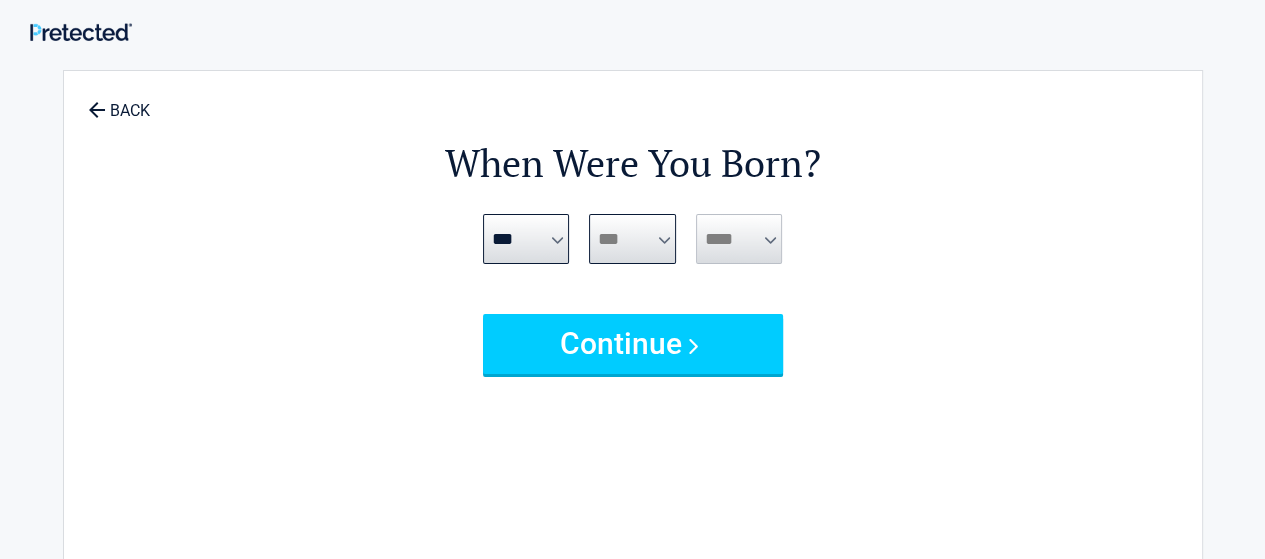 click on "*** * * * * * * * * * ** ** ** ** ** ** ** ** ** ** ** ** ** ** ** ** ** ** ** ** ** **" at bounding box center [632, 239] 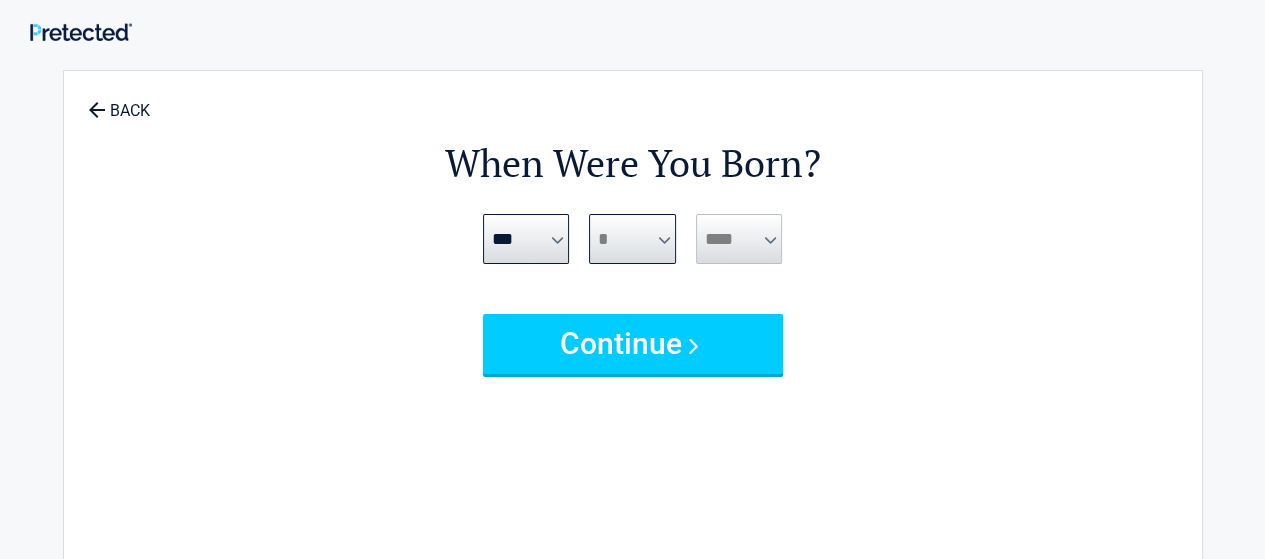 click on "*** * * * * * * * * * ** ** ** ** ** ** ** ** ** ** ** ** ** ** ** ** ** ** ** ** ** **" at bounding box center [632, 239] 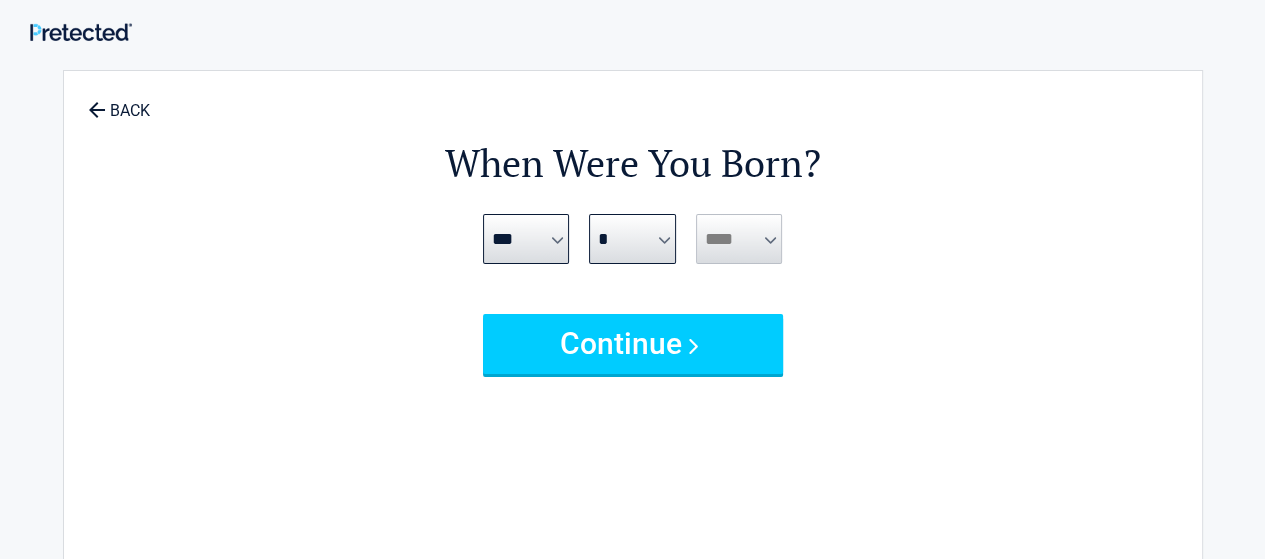 click on "****
****
****
****
****
****
****
****
****
****
****
****
****
****
****
****
****
****
****
****
****
****
****
****
****
****
****
****
****
****
****
****
****
****
****
****
****
****
****
****
****
****
****
****
****
****
****
****
****
****
****
****
****
****
****
****
****
****
****
****
****
****
**** ****" at bounding box center [739, 239] 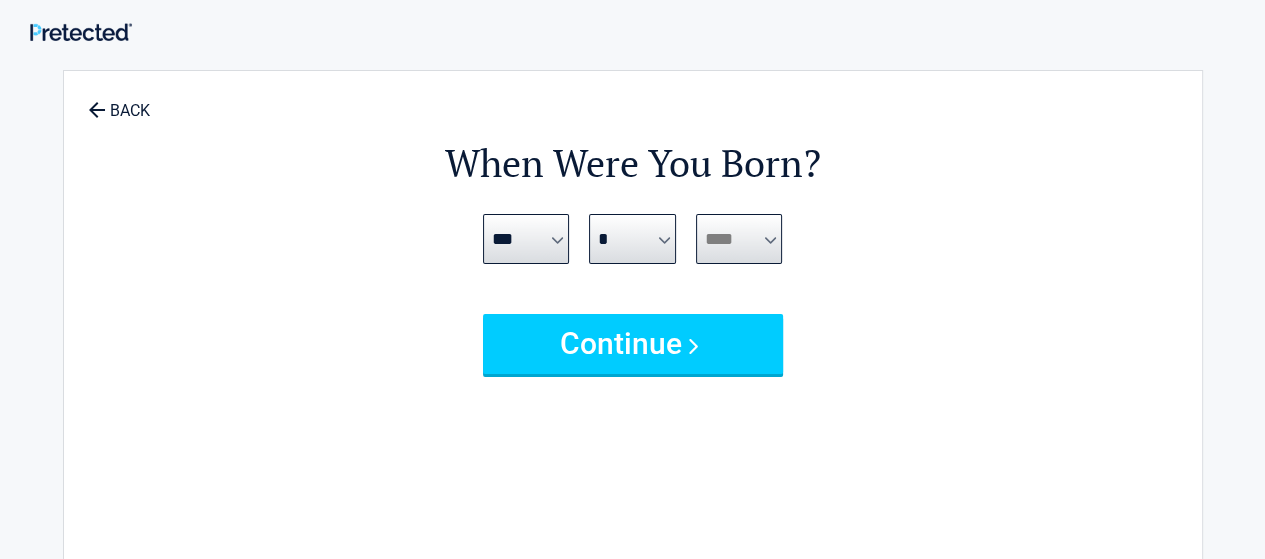 click on "****
****
****
****
****
****
****
****
****
****
****
****
****
****
****
****
****
****
****
****
****
****
****
****
****
****
****
****
****
****
****
****
****
****
****
****
****
****
****
****
****
****
****
****
****
****
****
****
****
****
****
****
****
****
****
****
****
****
****
****
****
****
****
****" at bounding box center (739, 239) 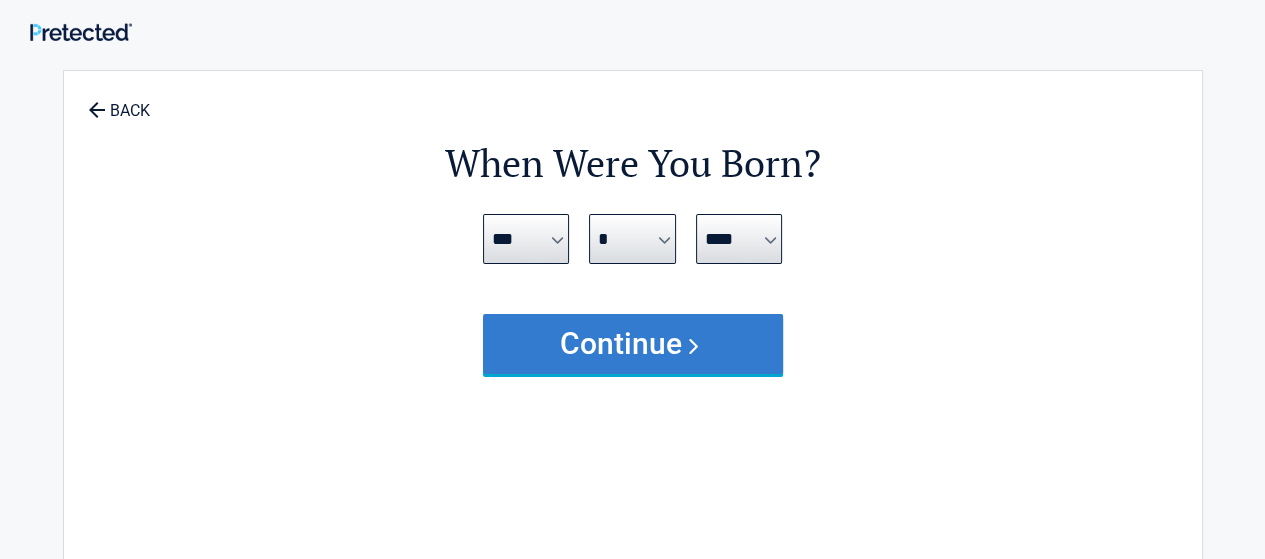 click on "Continue" at bounding box center (633, 344) 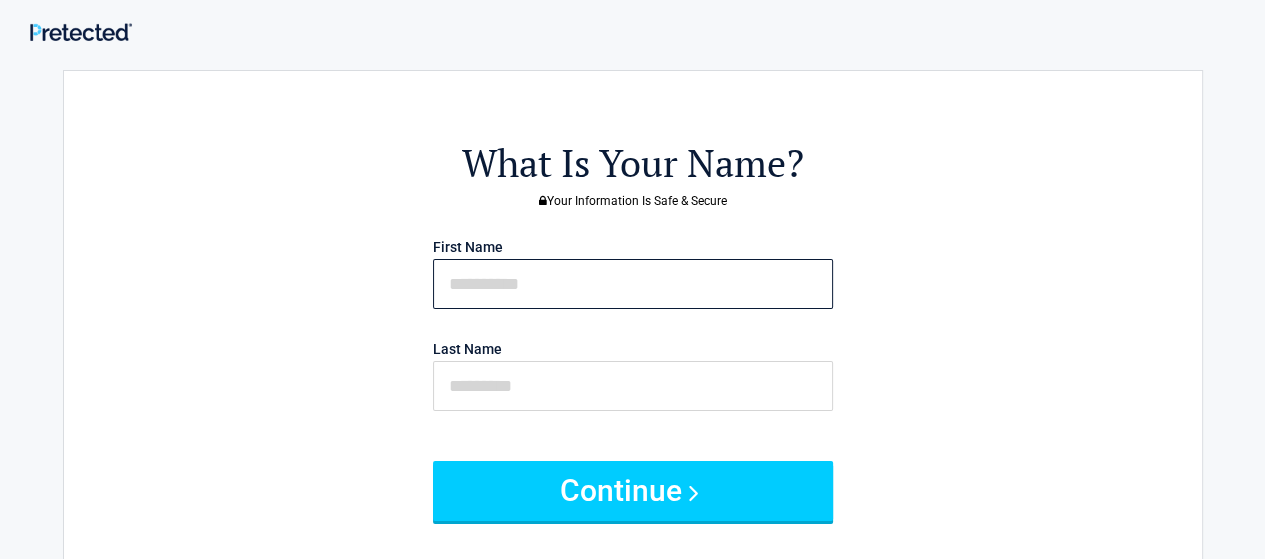 click at bounding box center [633, 284] 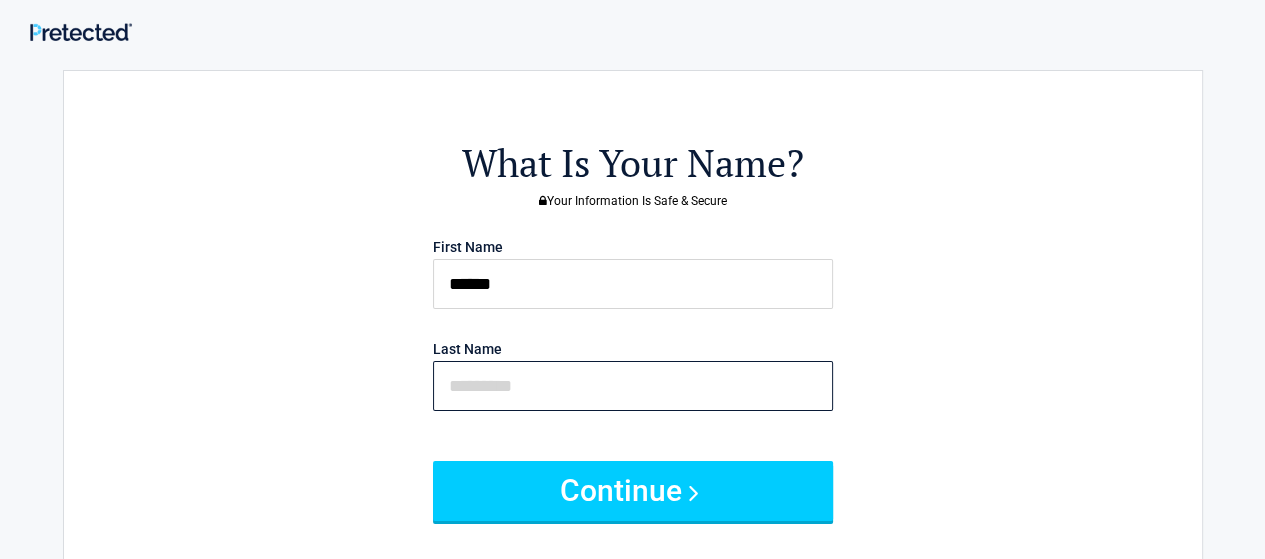 type on "*******" 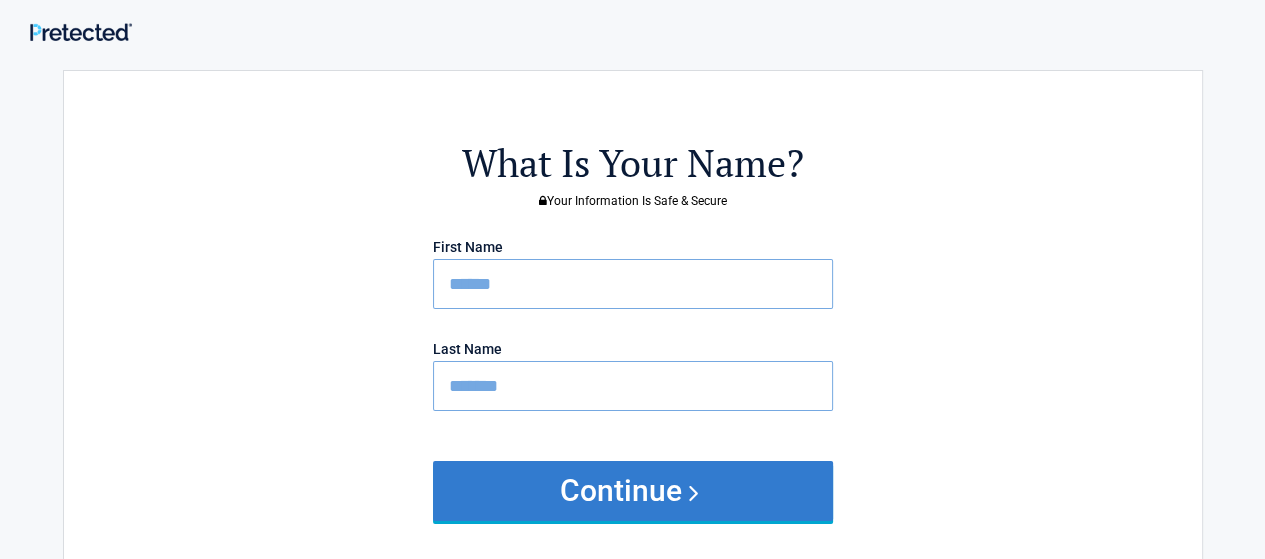 click on "Continue" at bounding box center [633, 491] 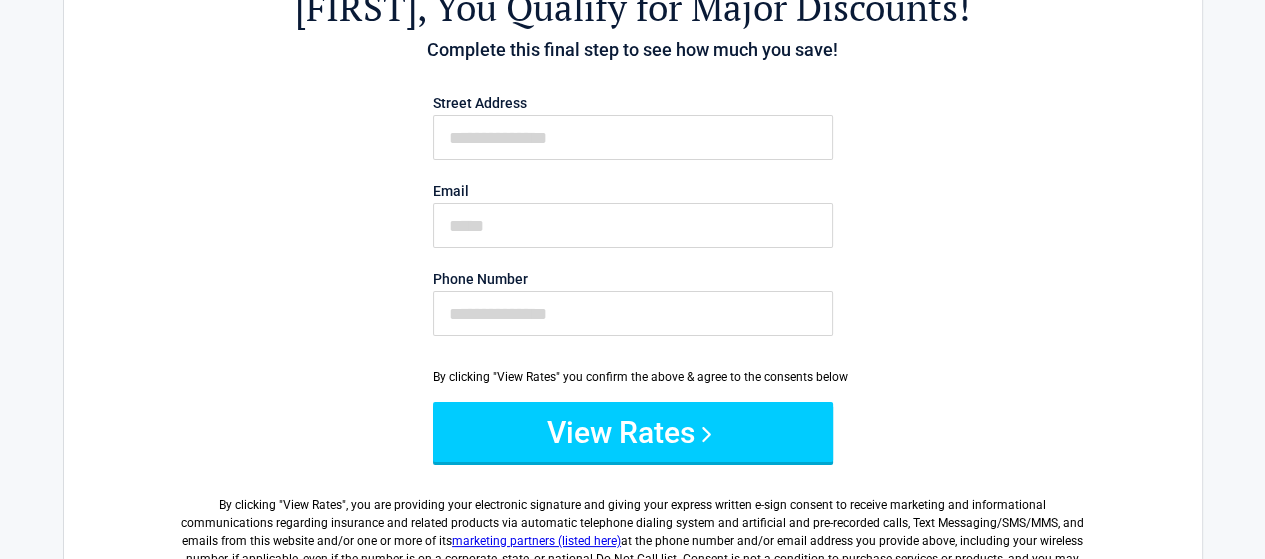 scroll, scrollTop: 149, scrollLeft: 0, axis: vertical 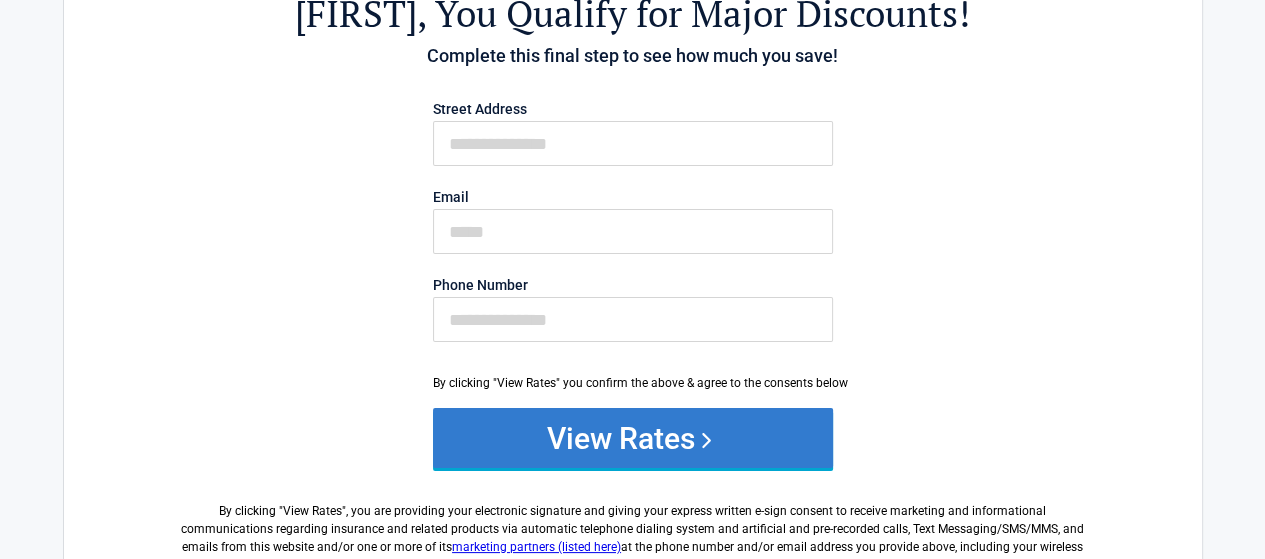 click on "View Rates" at bounding box center [633, 438] 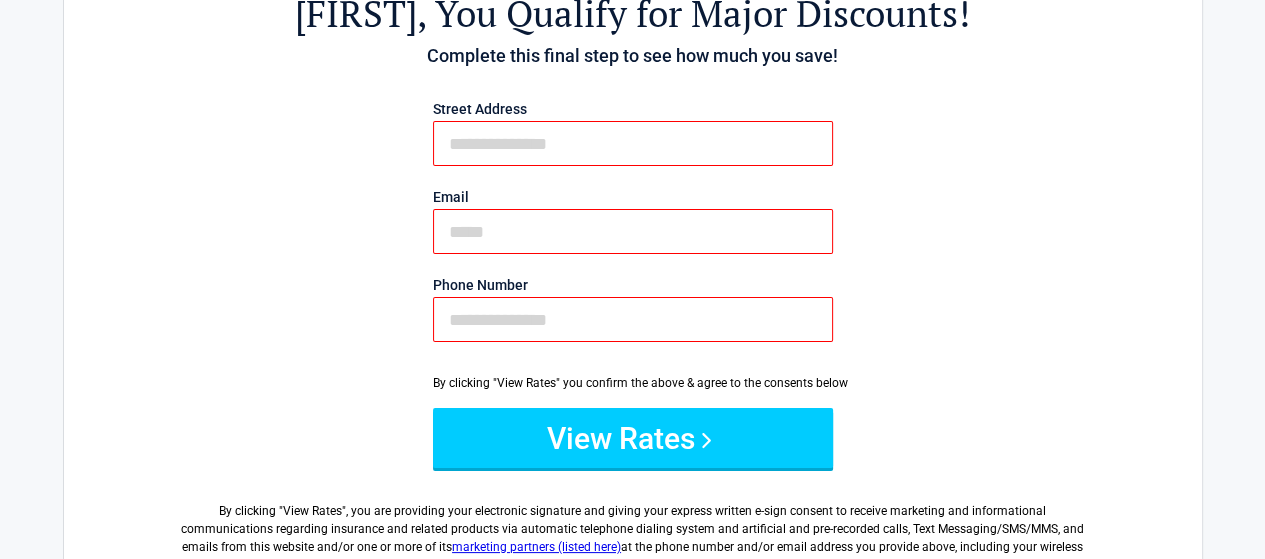 click on "First Name" at bounding box center (633, 143) 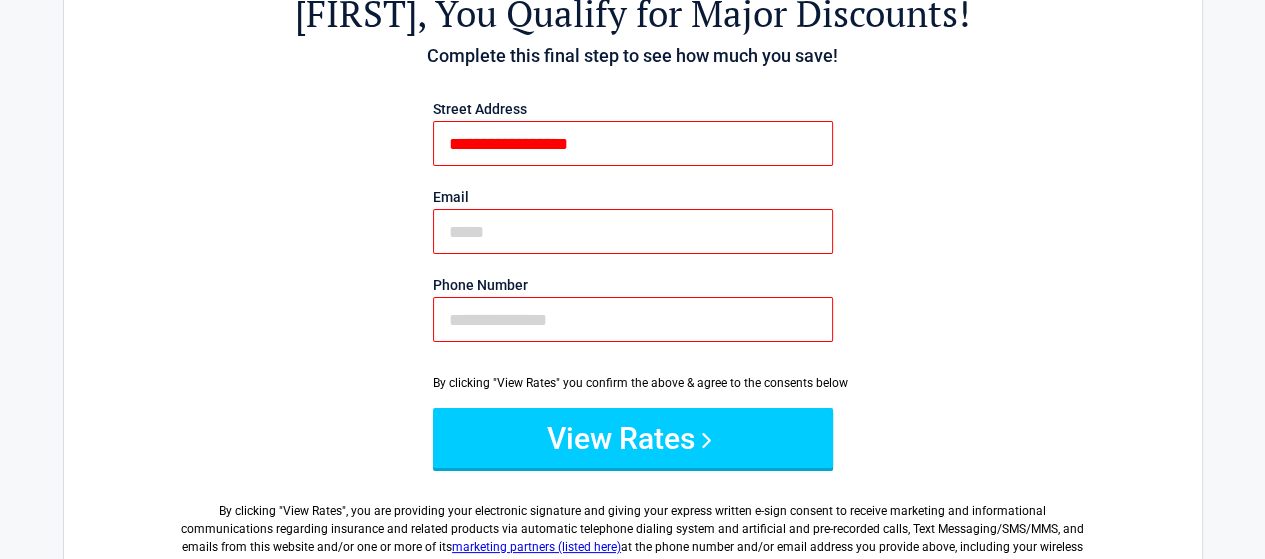 type on "**********" 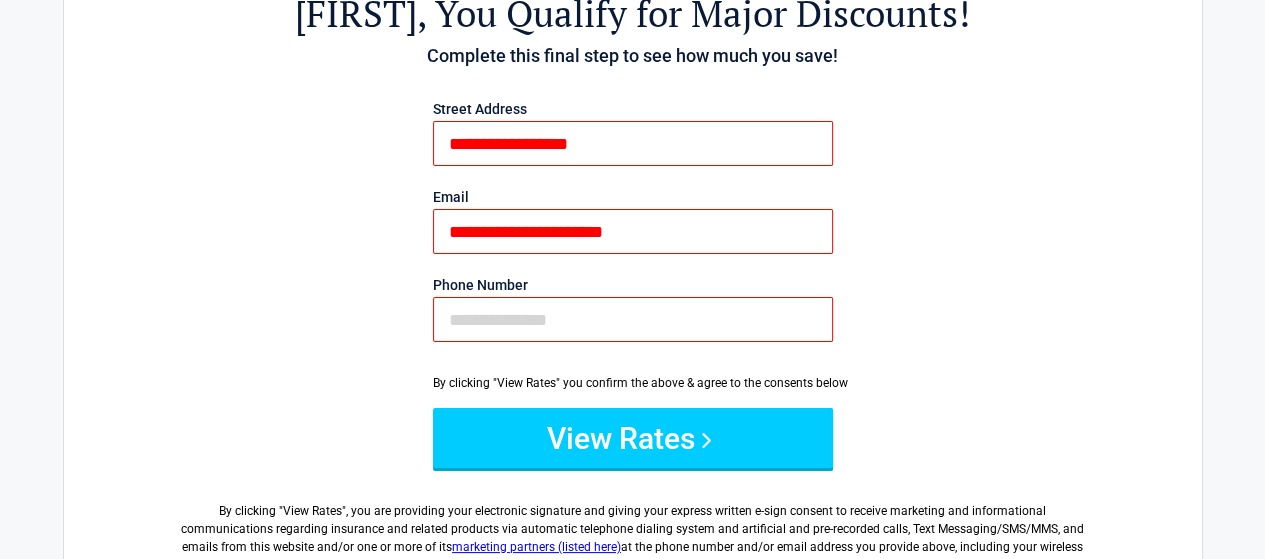 type on "**********" 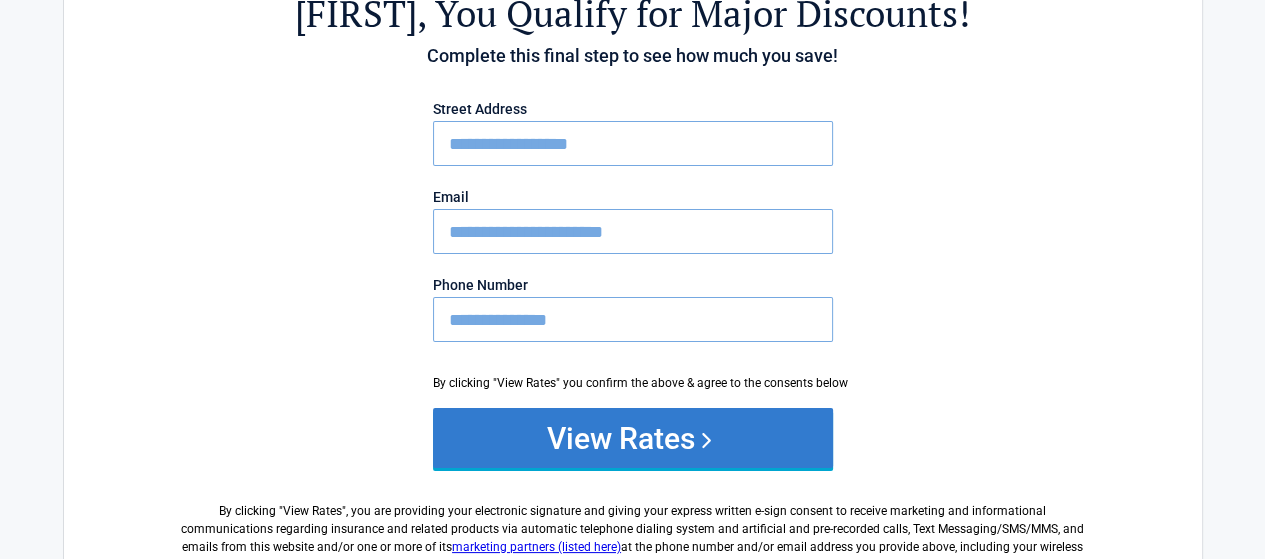 click on "View Rates" at bounding box center (633, 438) 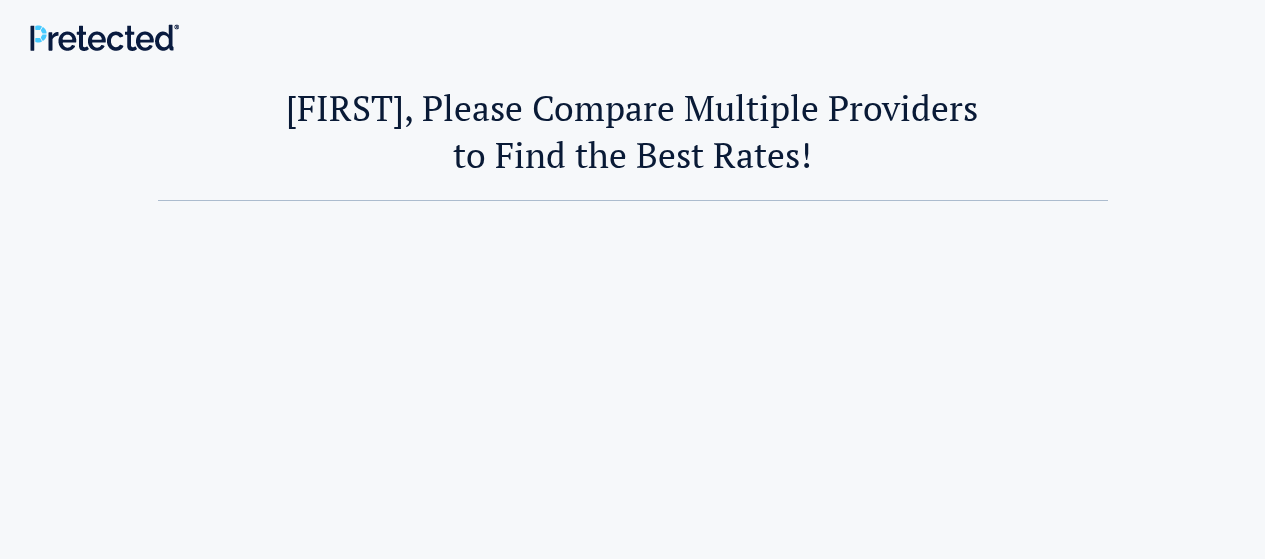 scroll, scrollTop: 0, scrollLeft: 0, axis: both 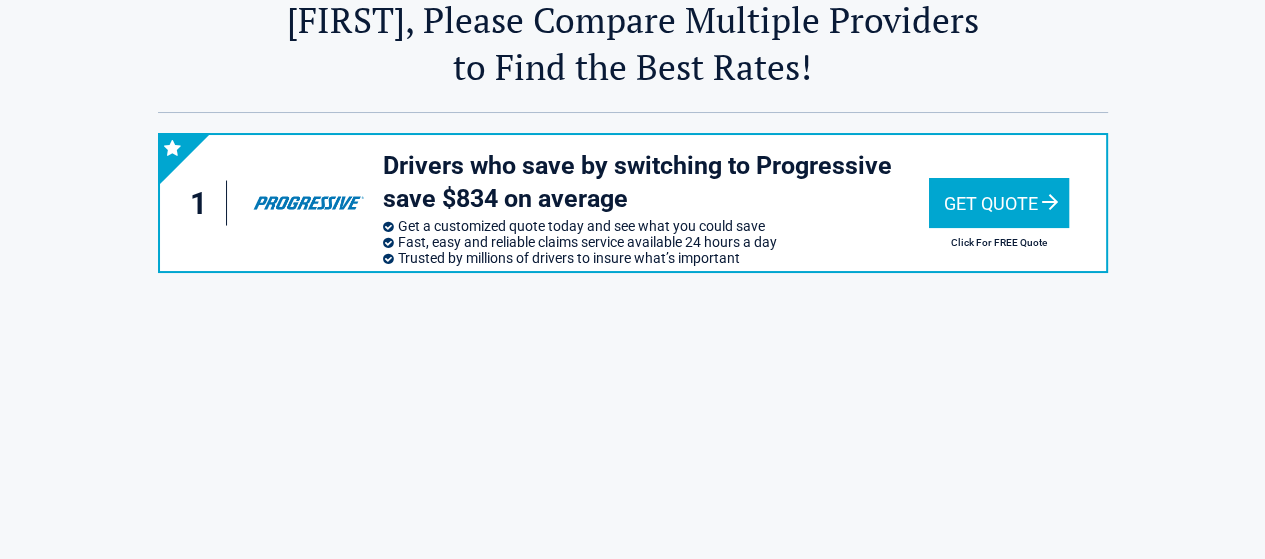 click on "Get Quote" at bounding box center (999, 203) 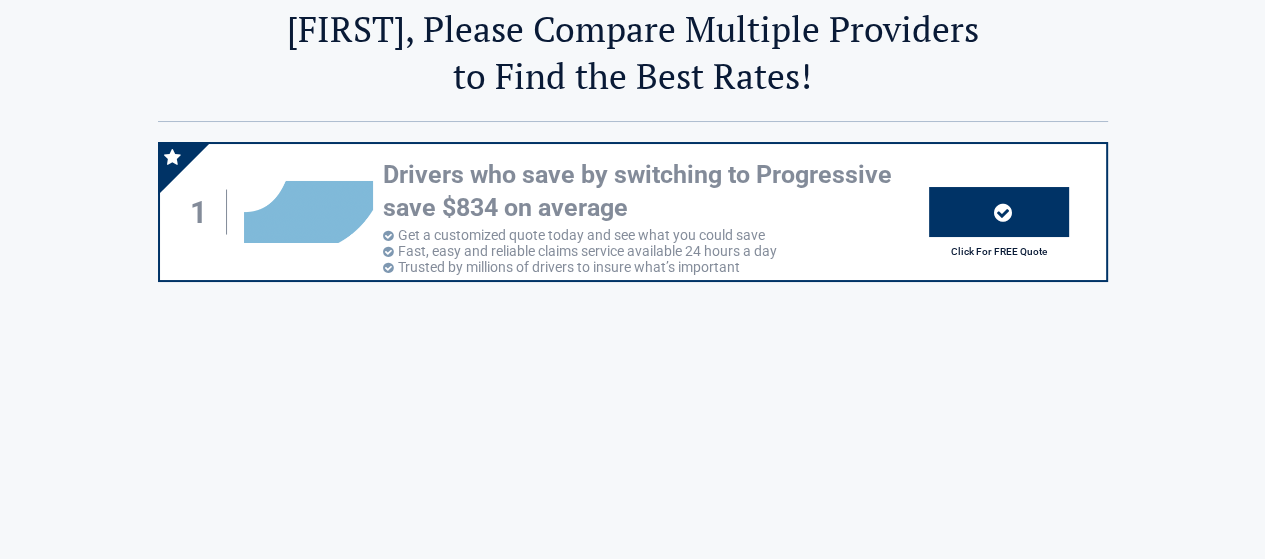 scroll, scrollTop: 0, scrollLeft: 0, axis: both 